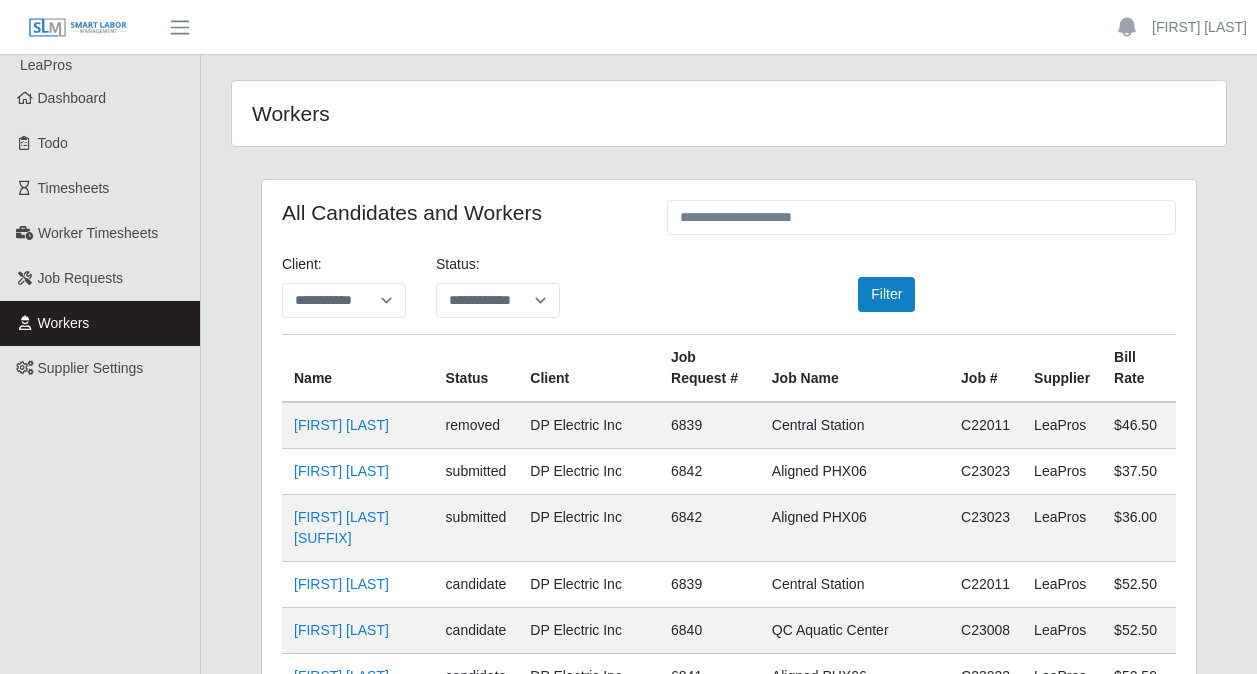 scroll, scrollTop: 6702, scrollLeft: 0, axis: vertical 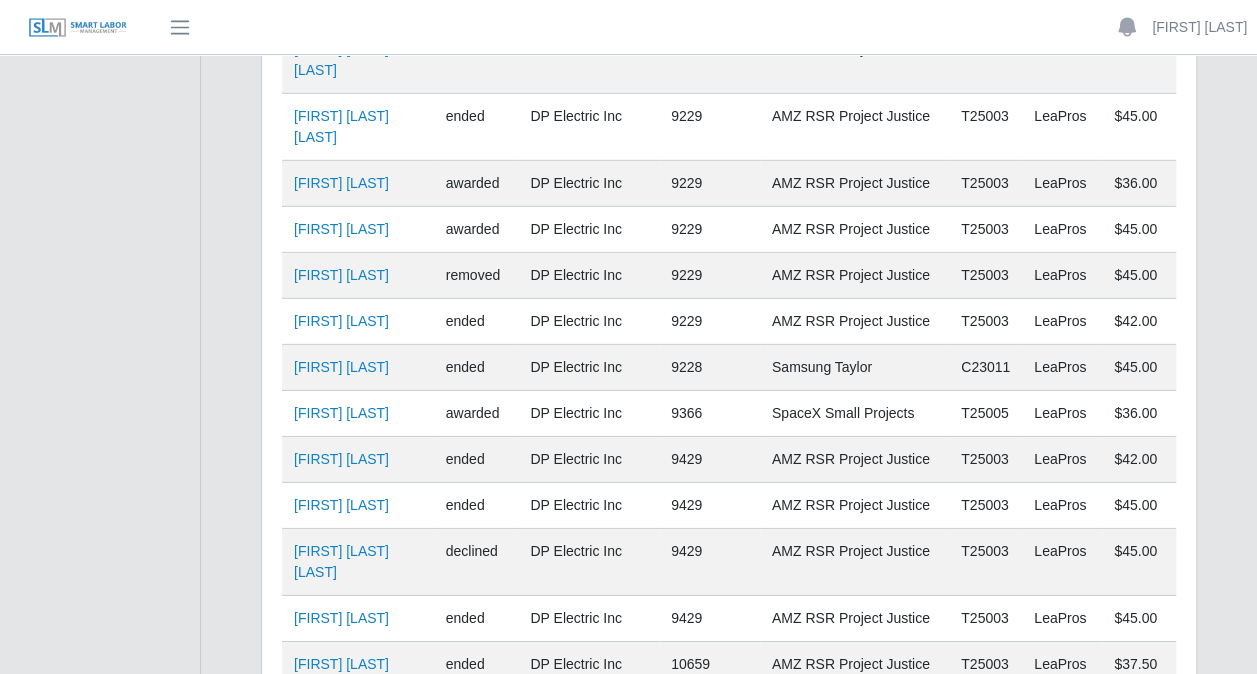 click at bounding box center [180, 27] 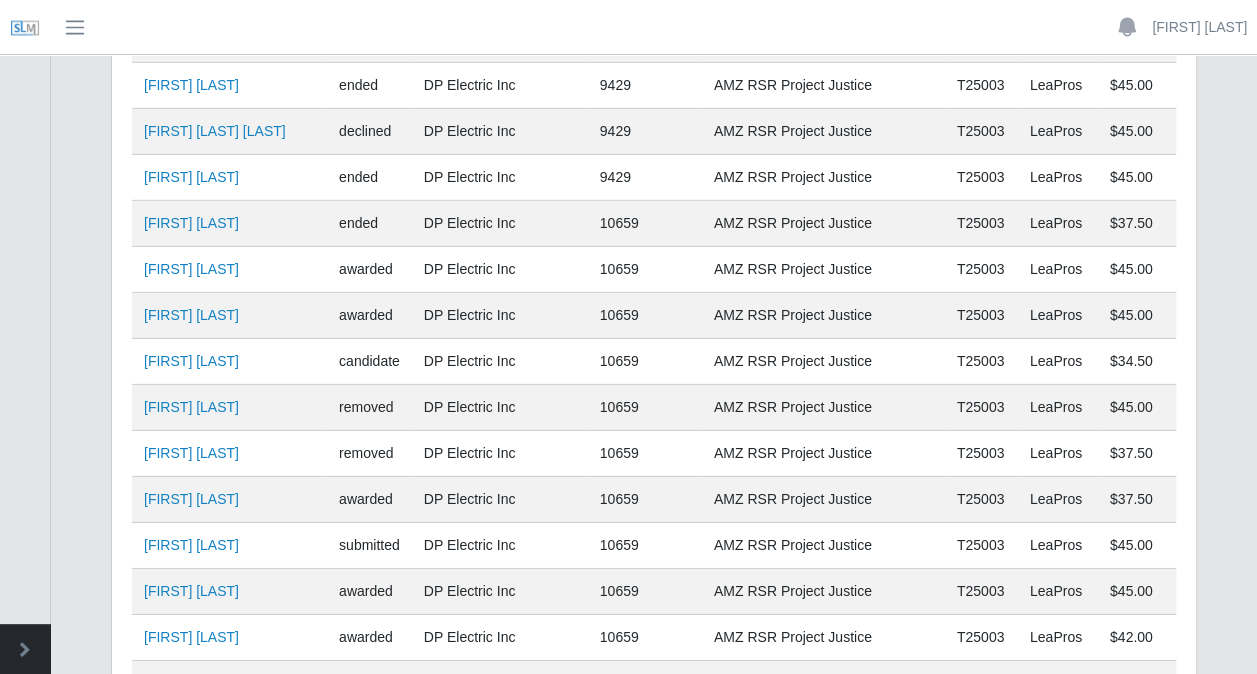 click at bounding box center (75, 27) 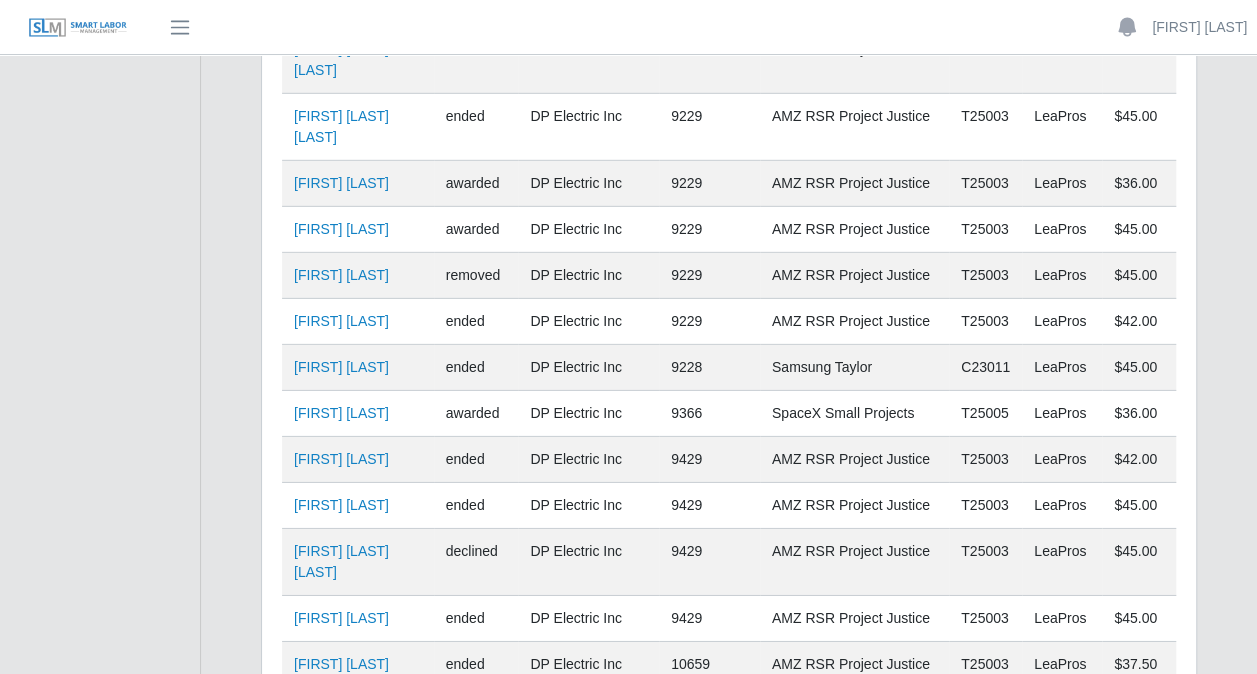 click at bounding box center [78, 28] 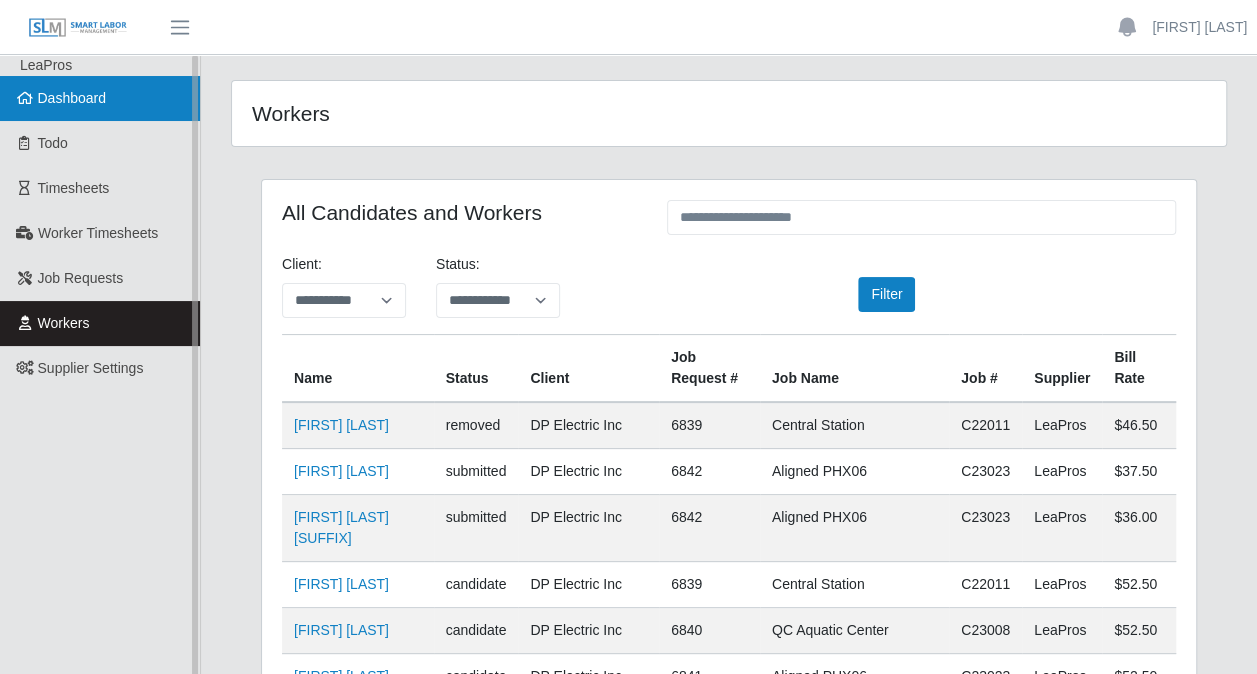 click on "Dashboard" at bounding box center [72, 98] 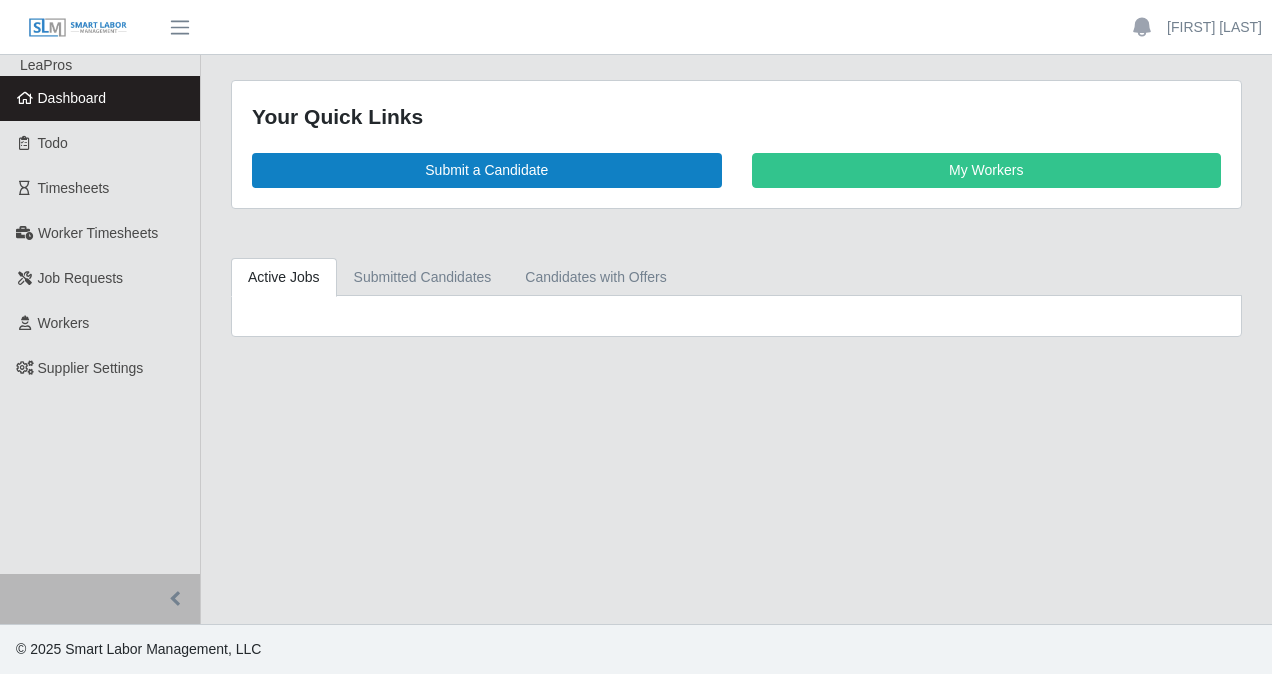 scroll, scrollTop: 0, scrollLeft: 0, axis: both 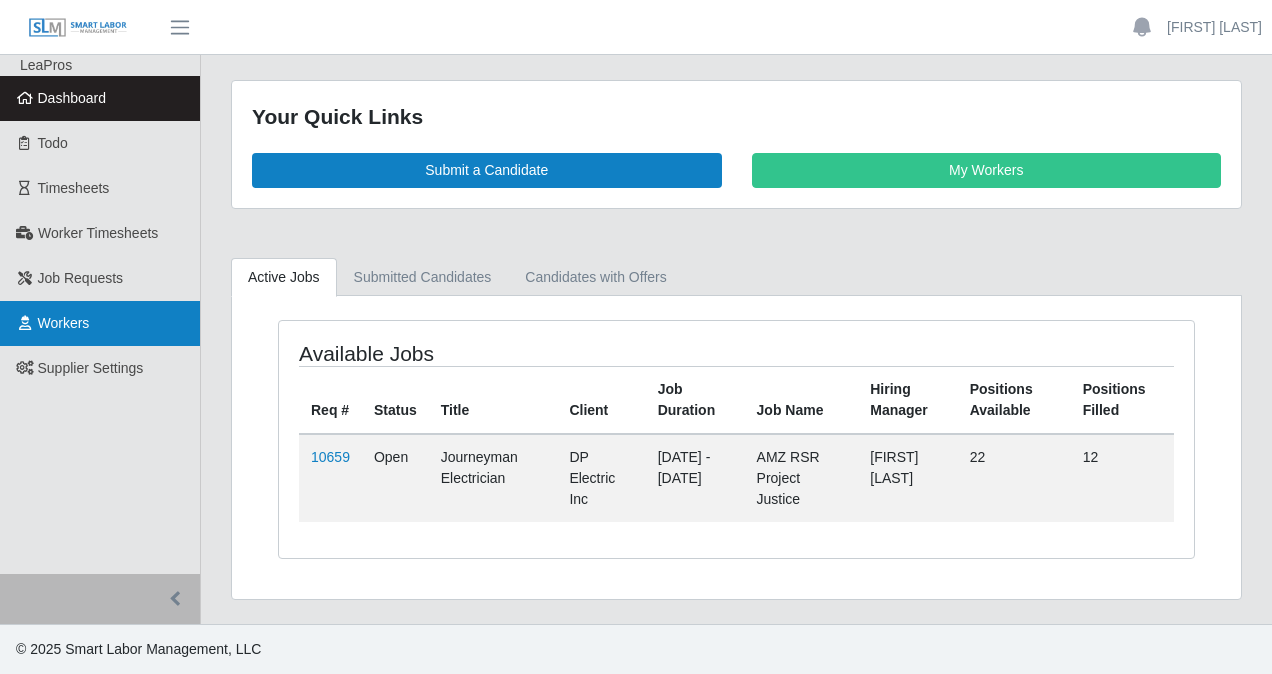 click on "Workers" at bounding box center (100, 323) 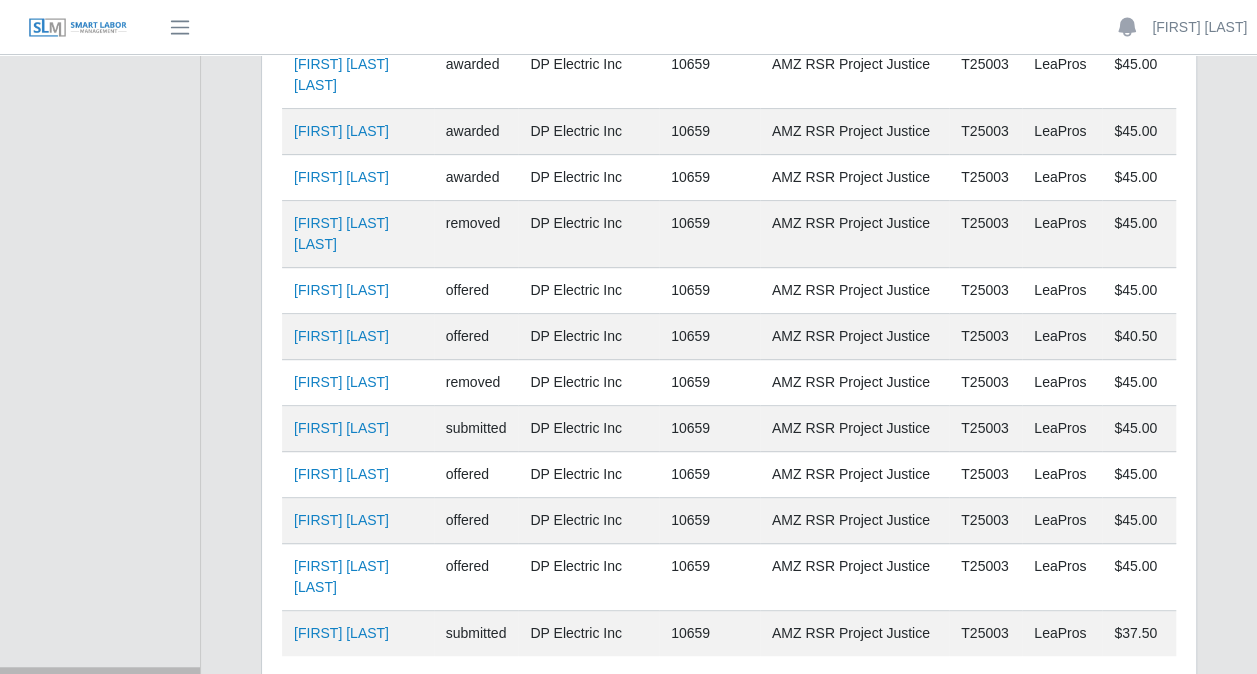 scroll, scrollTop: 7918, scrollLeft: 0, axis: vertical 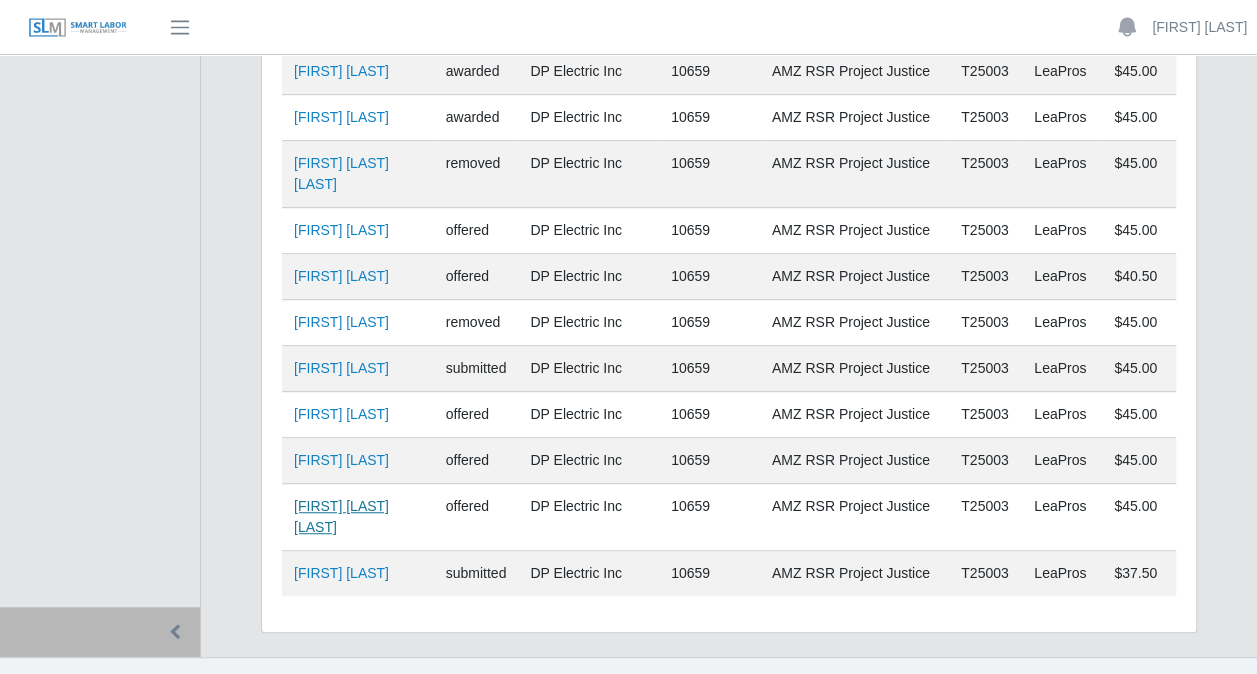 click on "[FIRST] [LAST] [LAST]" at bounding box center [341, 516] 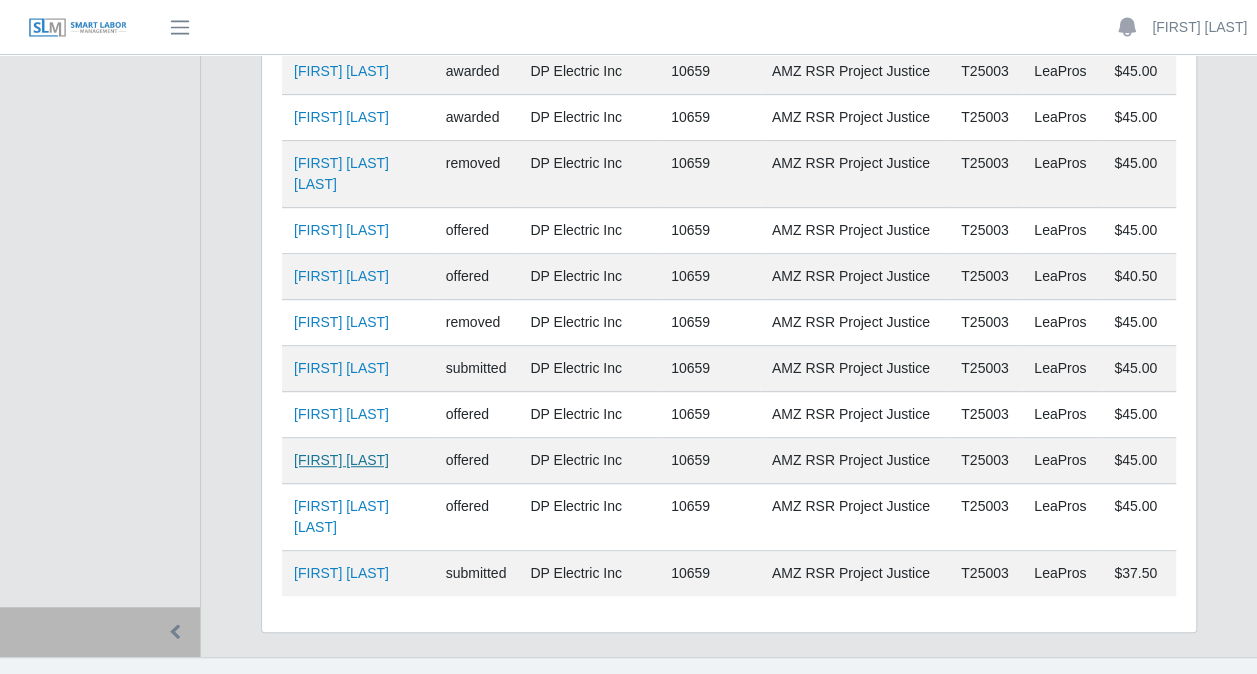 click on "Robert Cox" at bounding box center [341, 460] 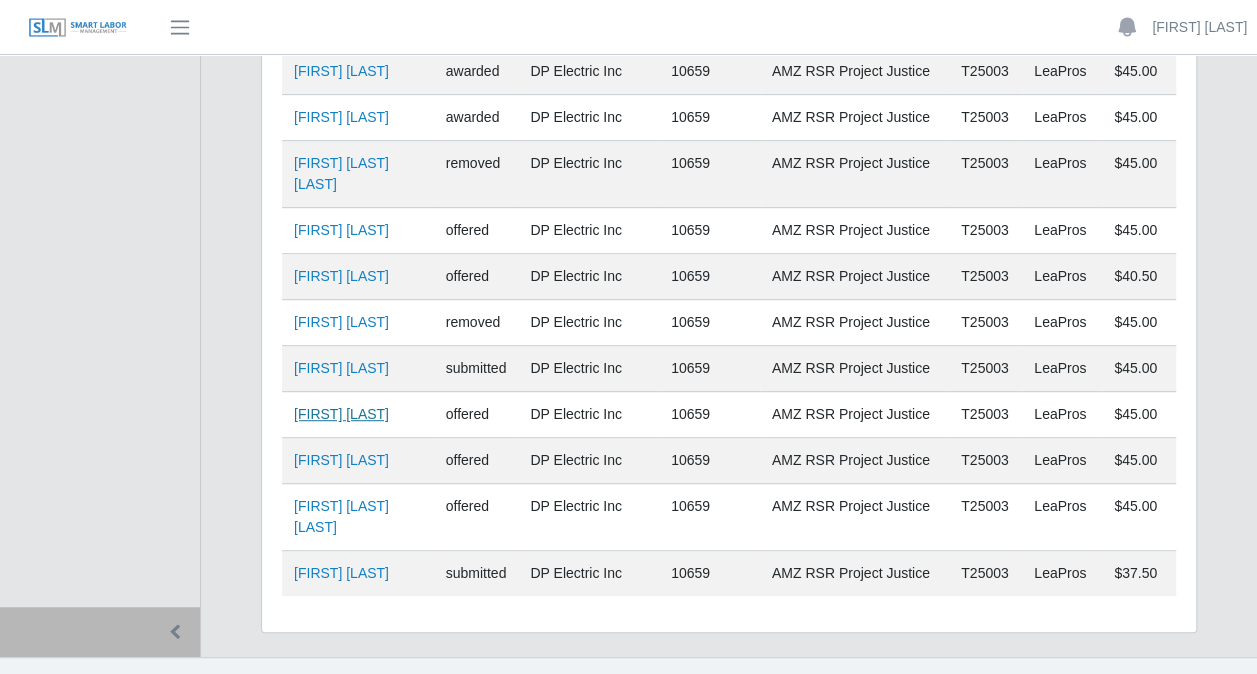 click on "Jose Bello" at bounding box center [341, 414] 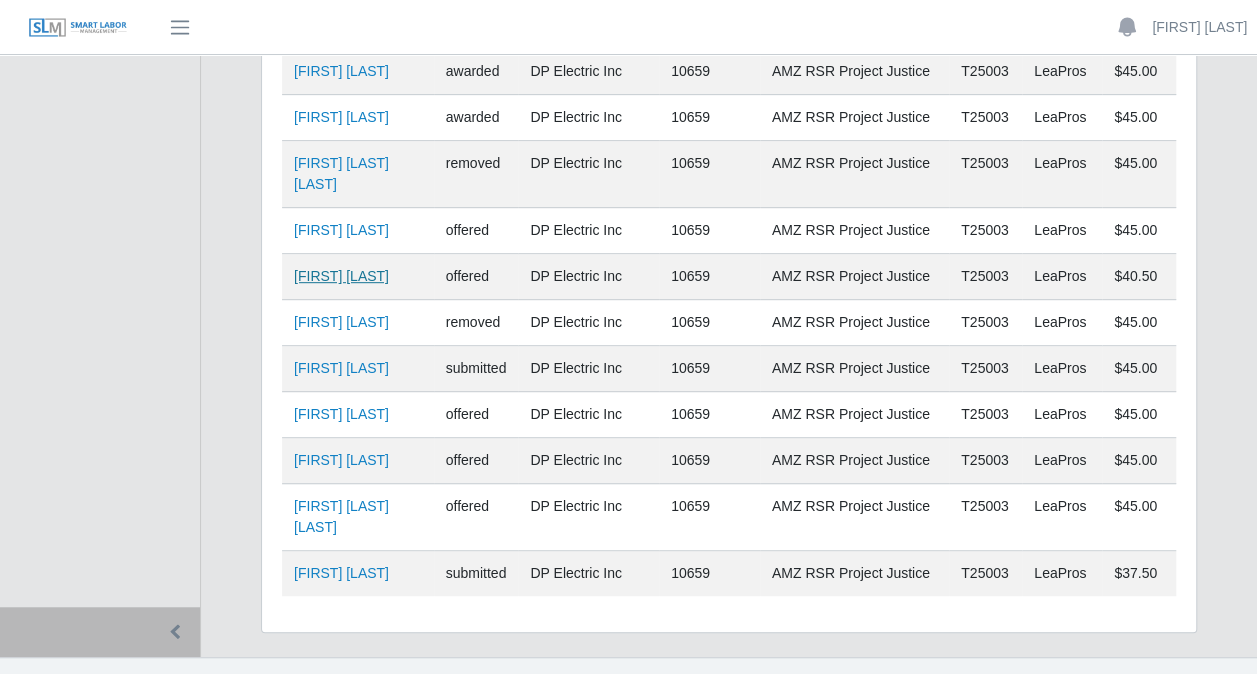 click on "Brennen Kelly" at bounding box center [341, 276] 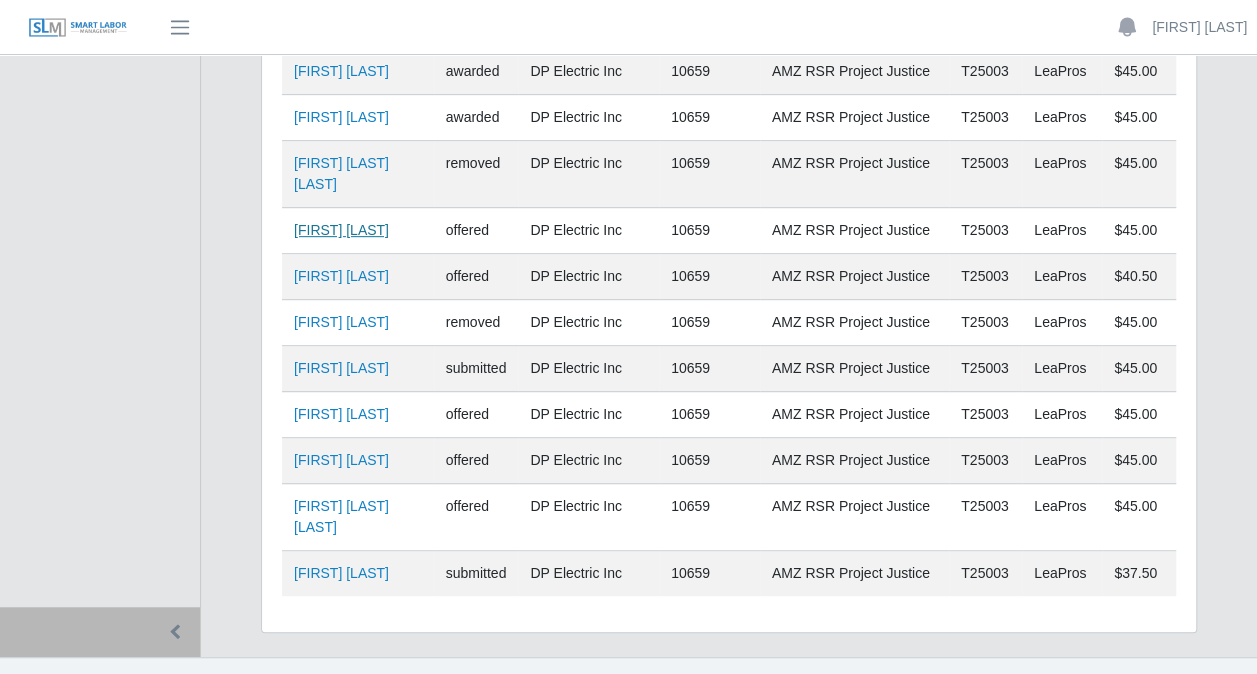 click on "Yorlan Aranguibel" at bounding box center (341, 230) 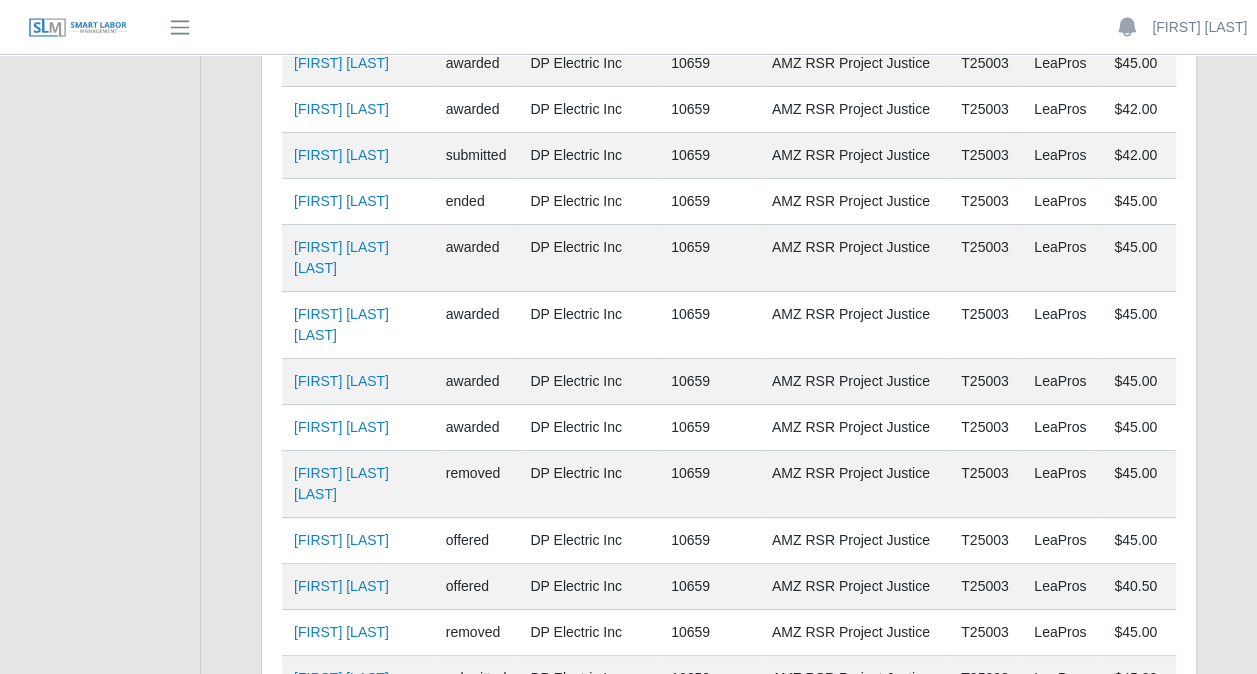 scroll, scrollTop: 7618, scrollLeft: 0, axis: vertical 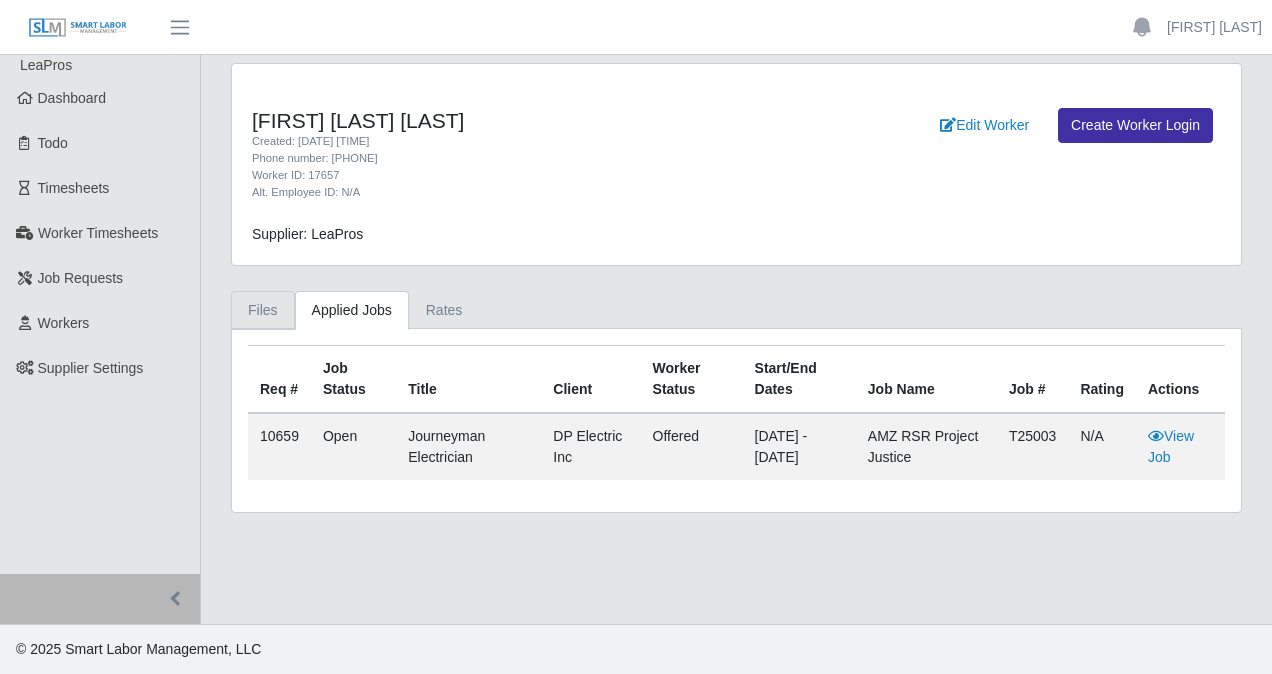 click on "Files" at bounding box center (263, 310) 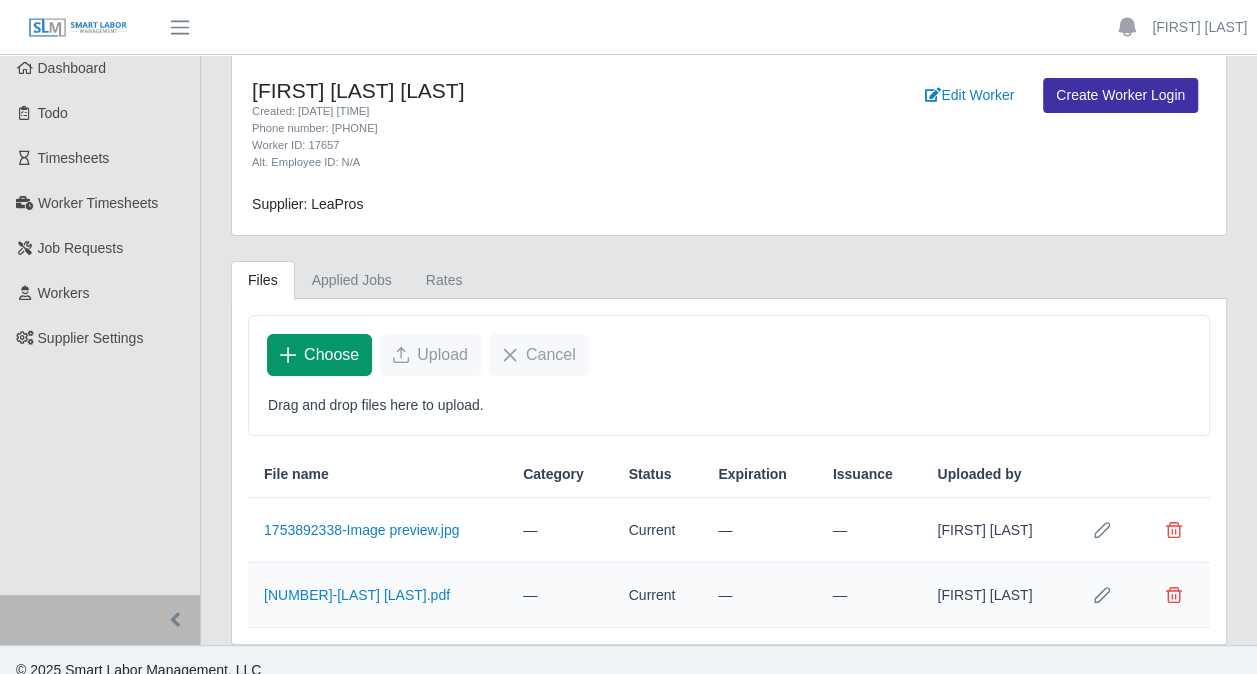 scroll, scrollTop: 46, scrollLeft: 0, axis: vertical 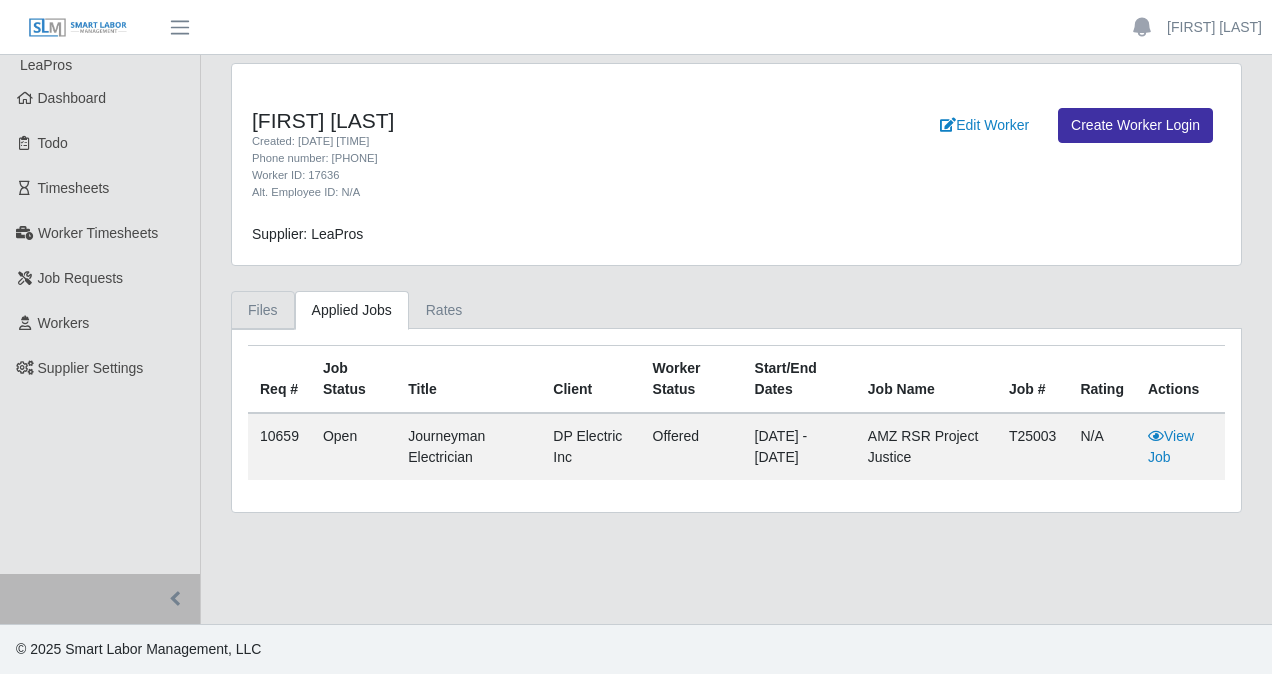click on "Files" at bounding box center [263, 310] 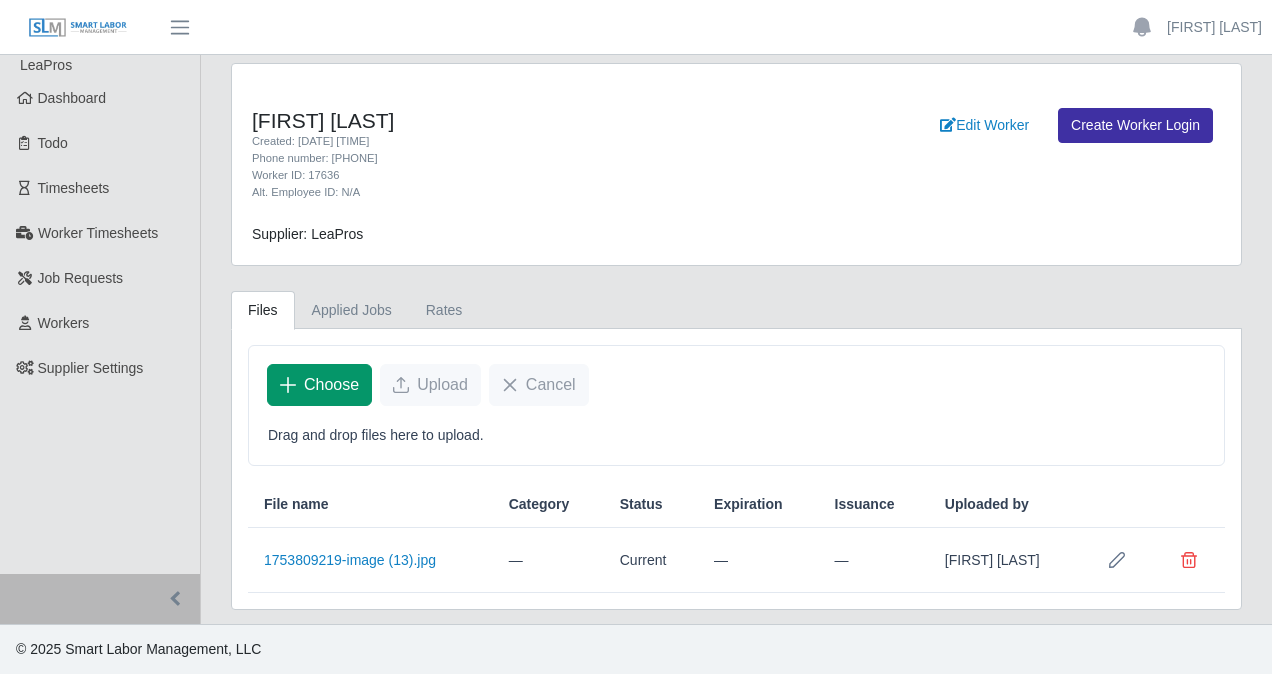click on "Choose" 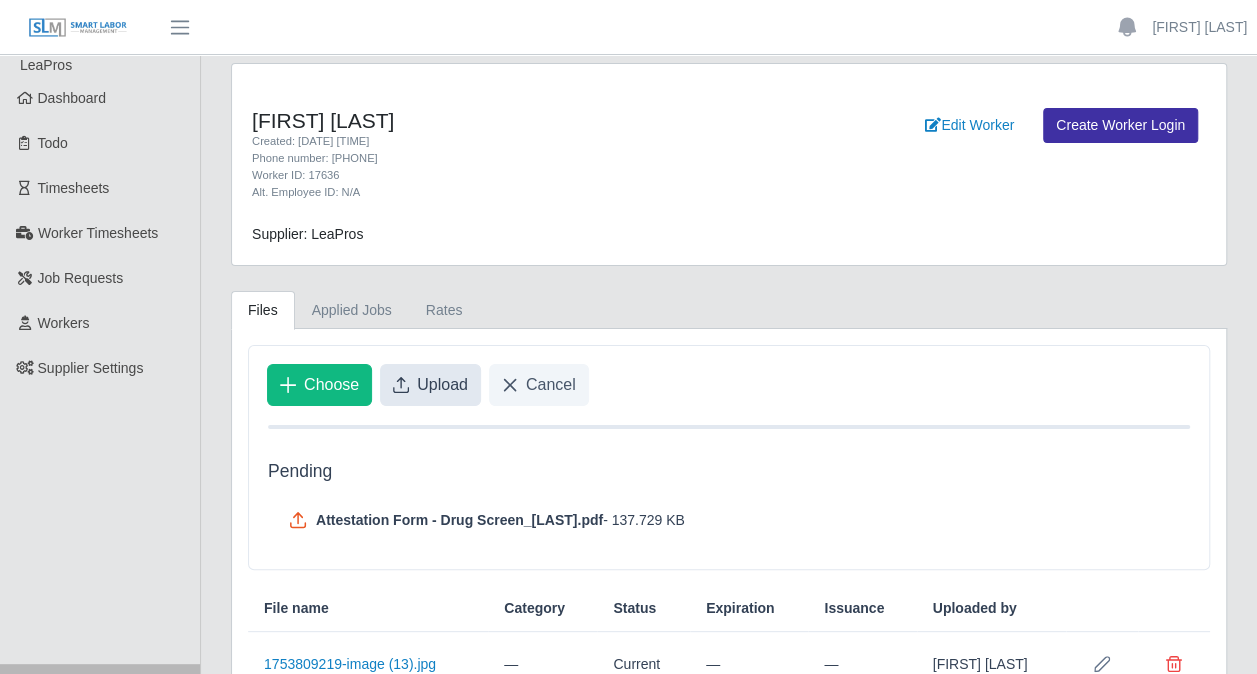 click on "Upload" 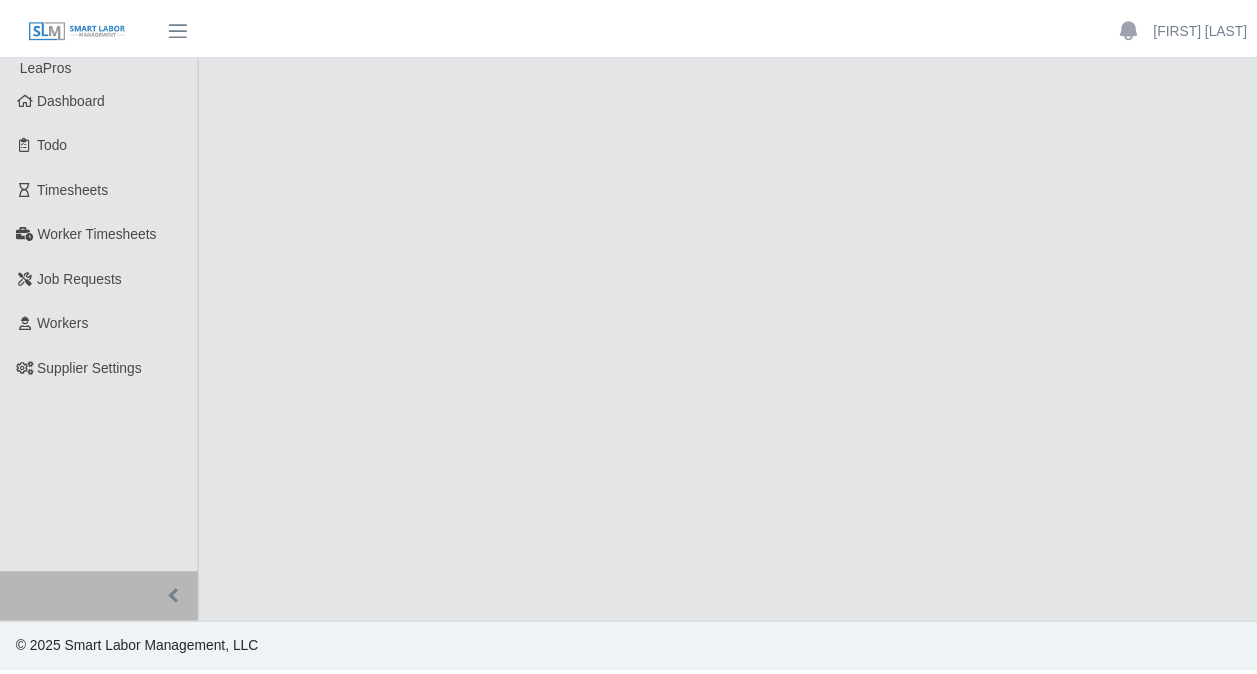 scroll, scrollTop: 0, scrollLeft: 0, axis: both 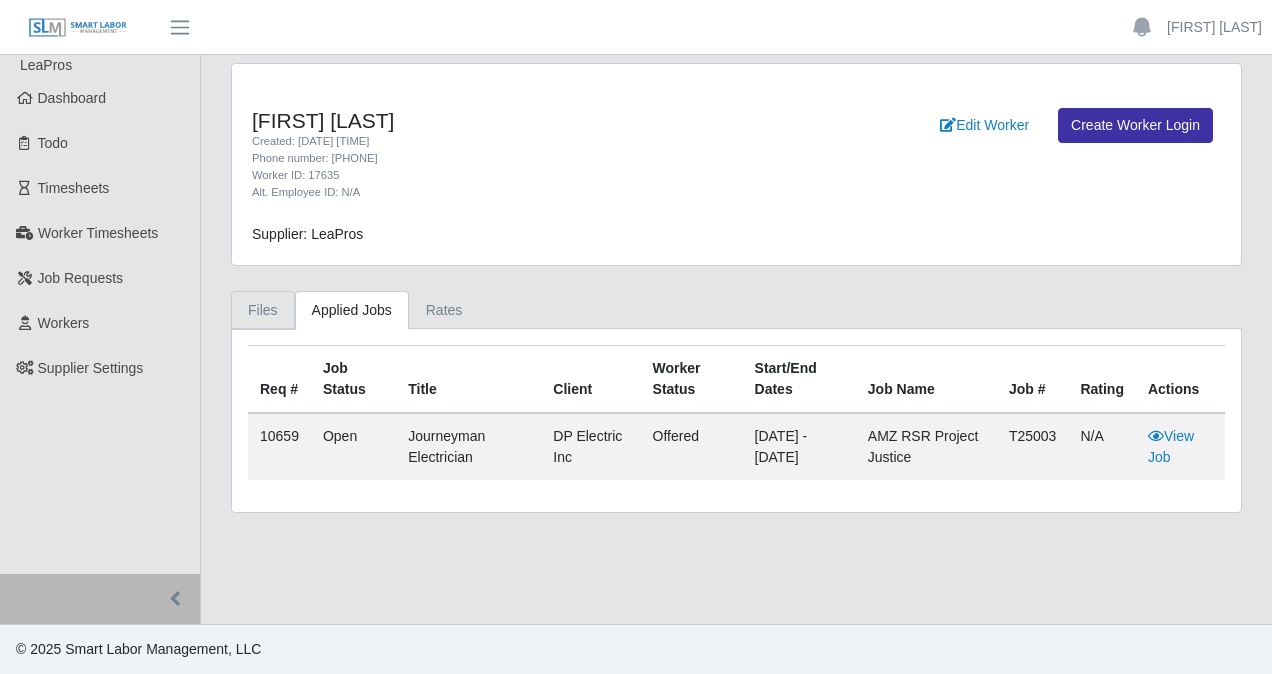 click on "Files" at bounding box center (263, 310) 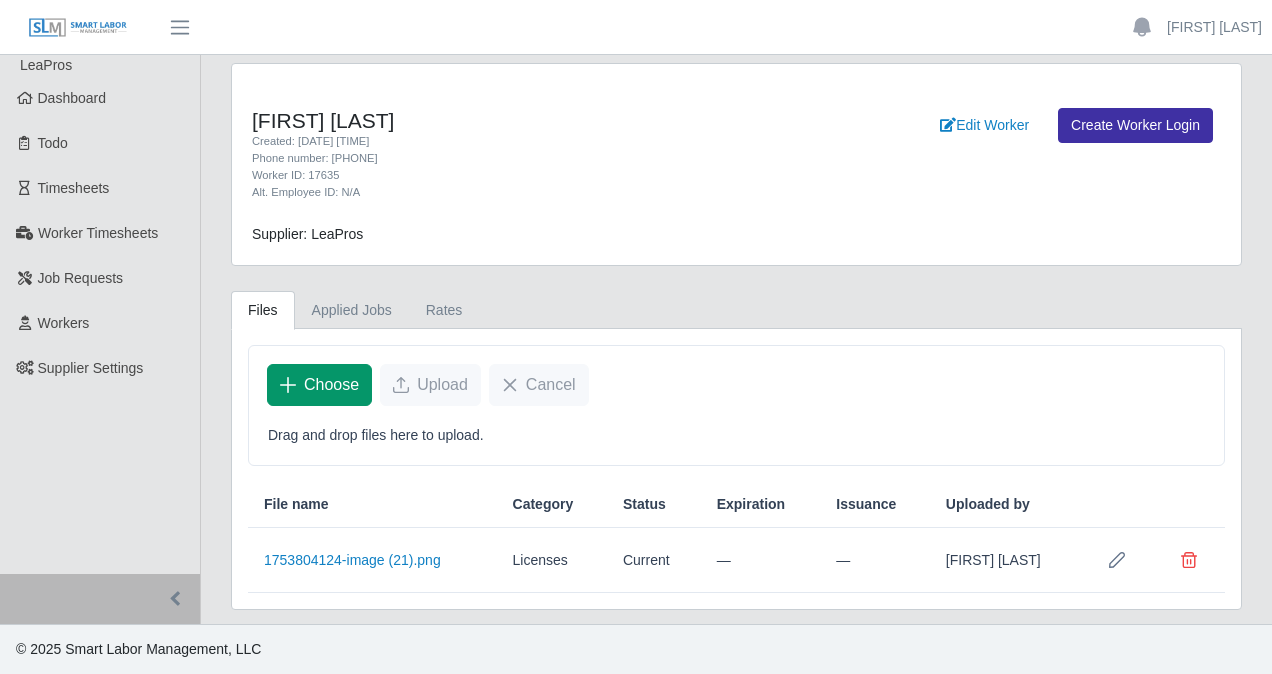click on "Choose" 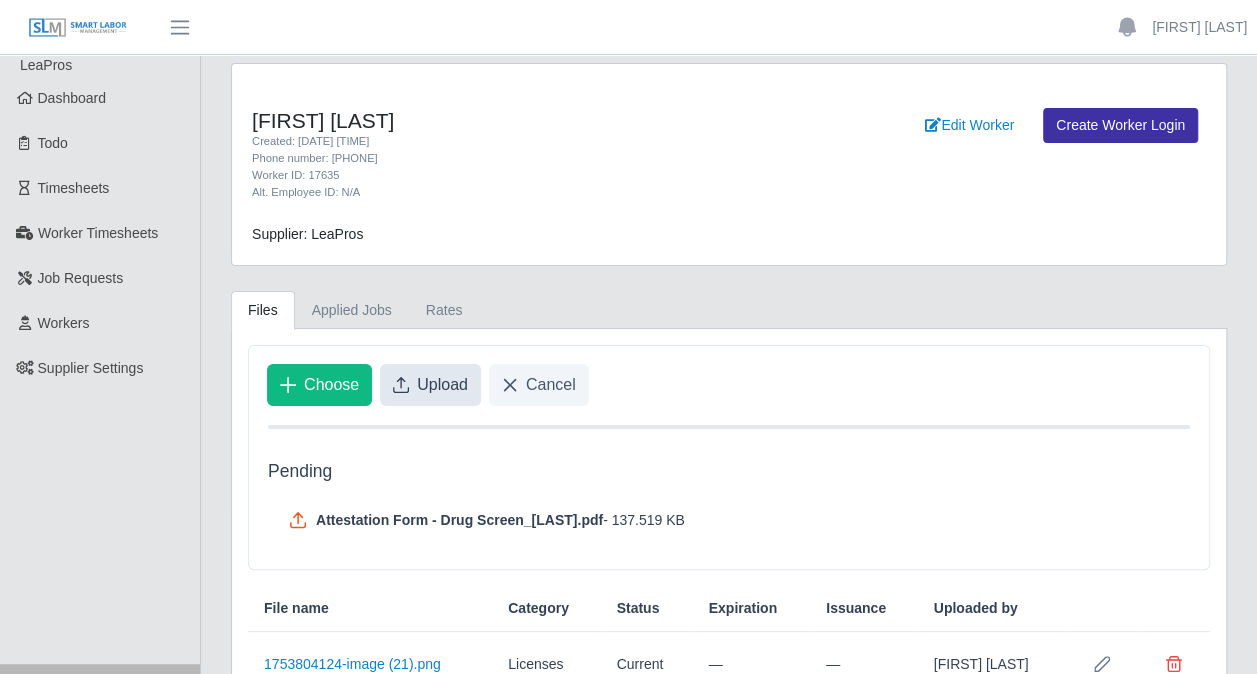 click on "Upload" 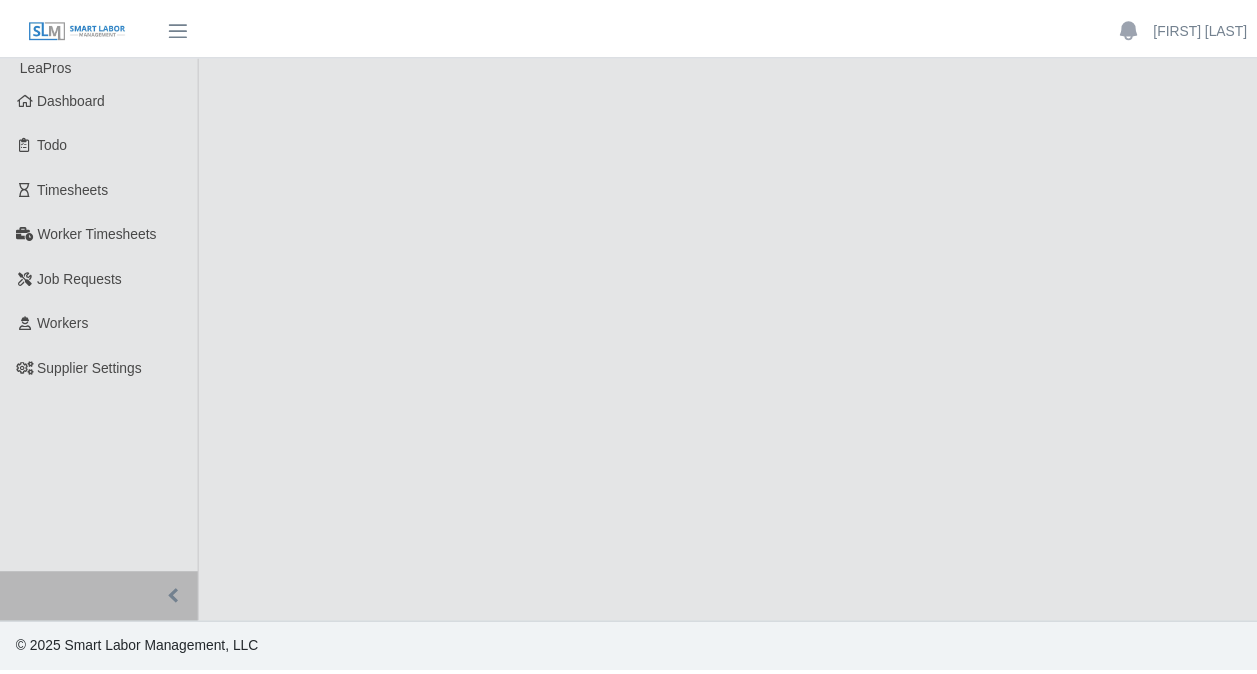 scroll, scrollTop: 0, scrollLeft: 0, axis: both 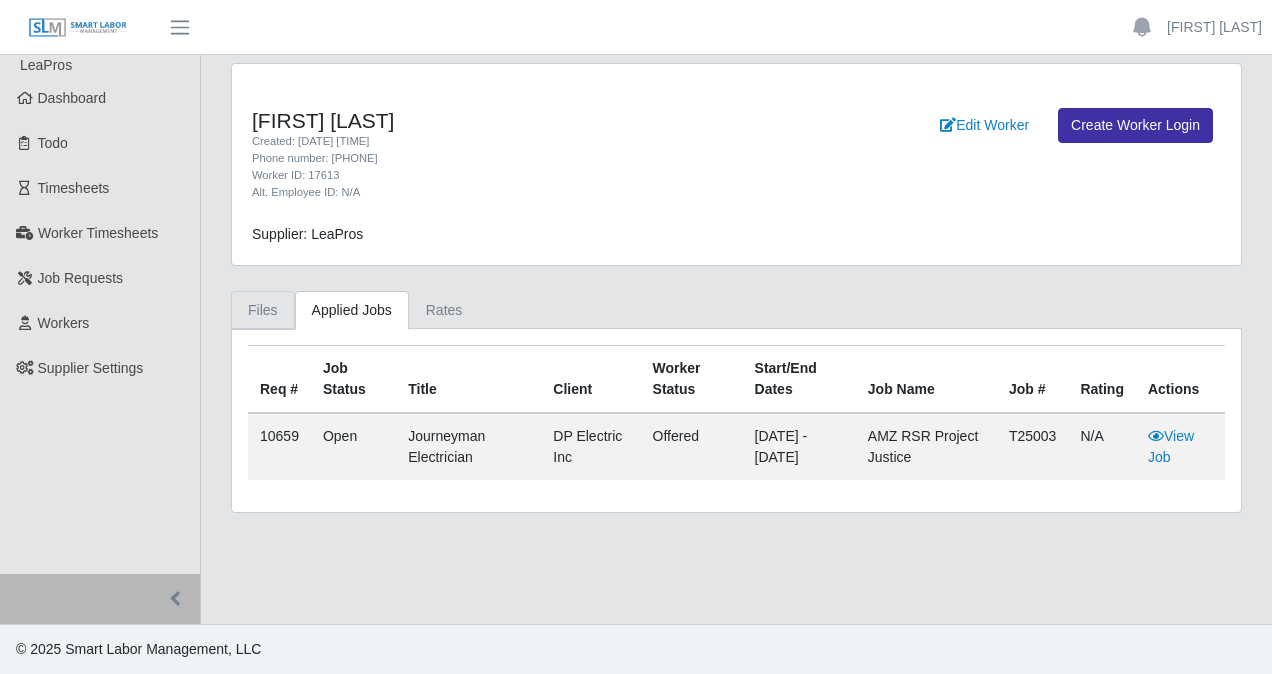 click on "Files" at bounding box center (263, 310) 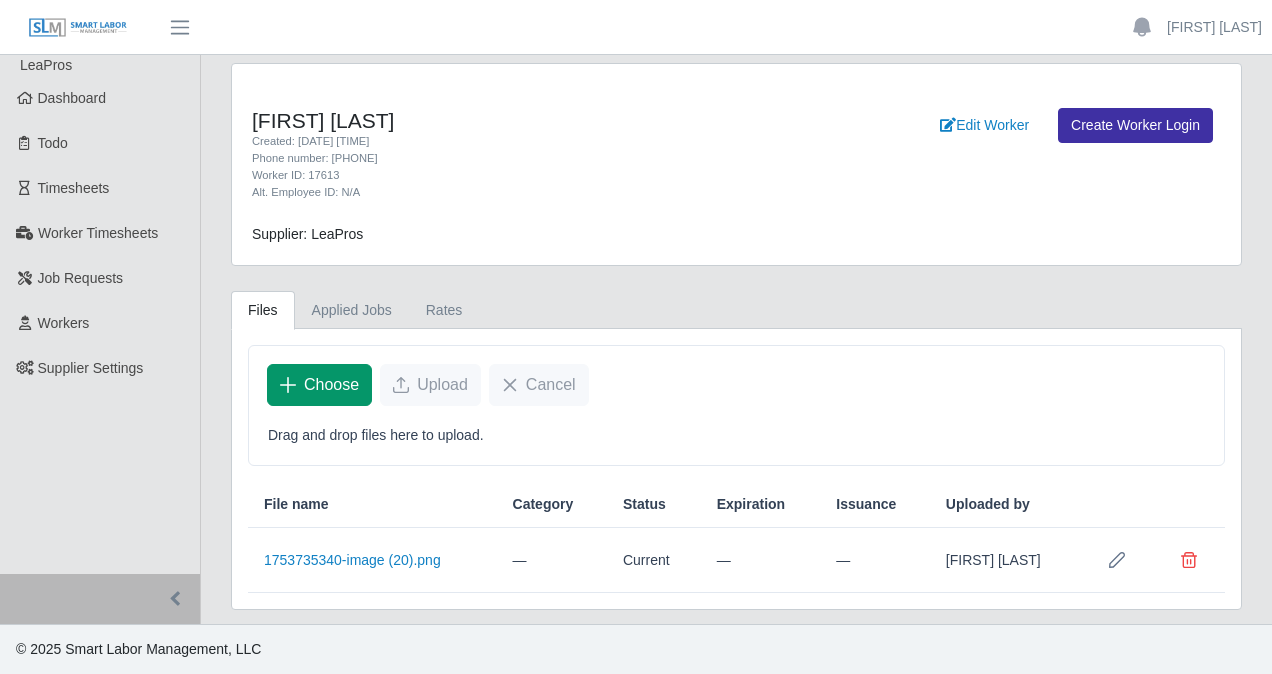 click on "Choose" 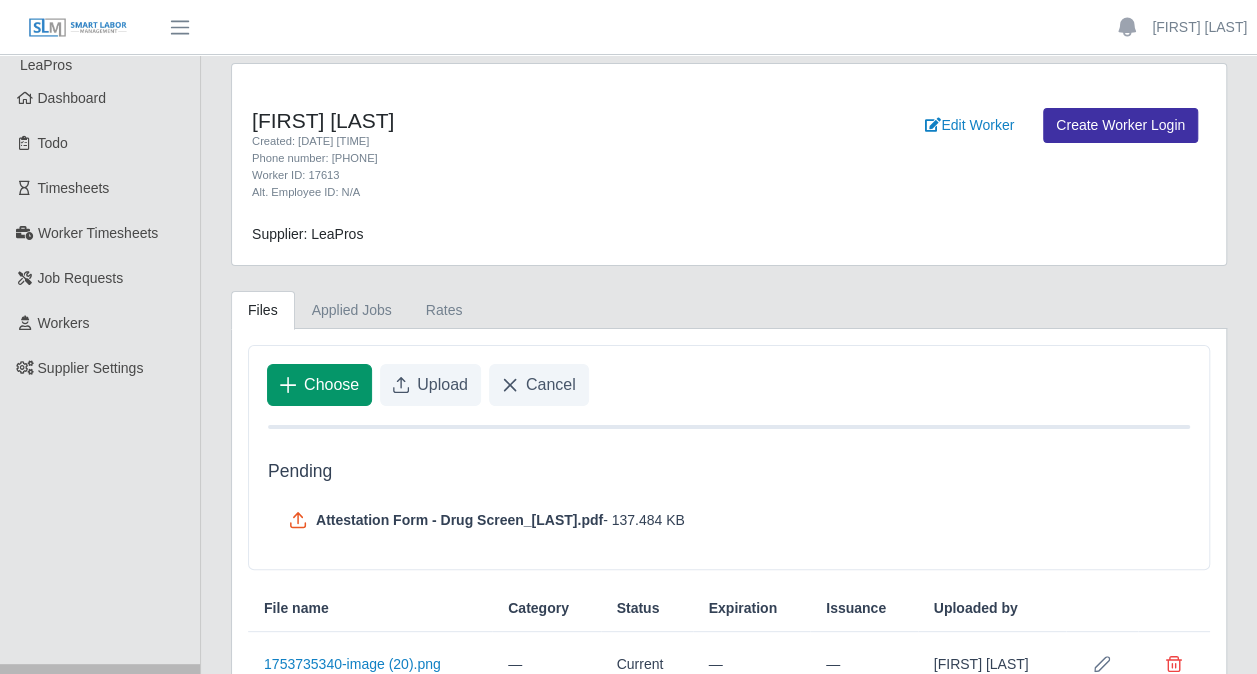 click on "Choose" 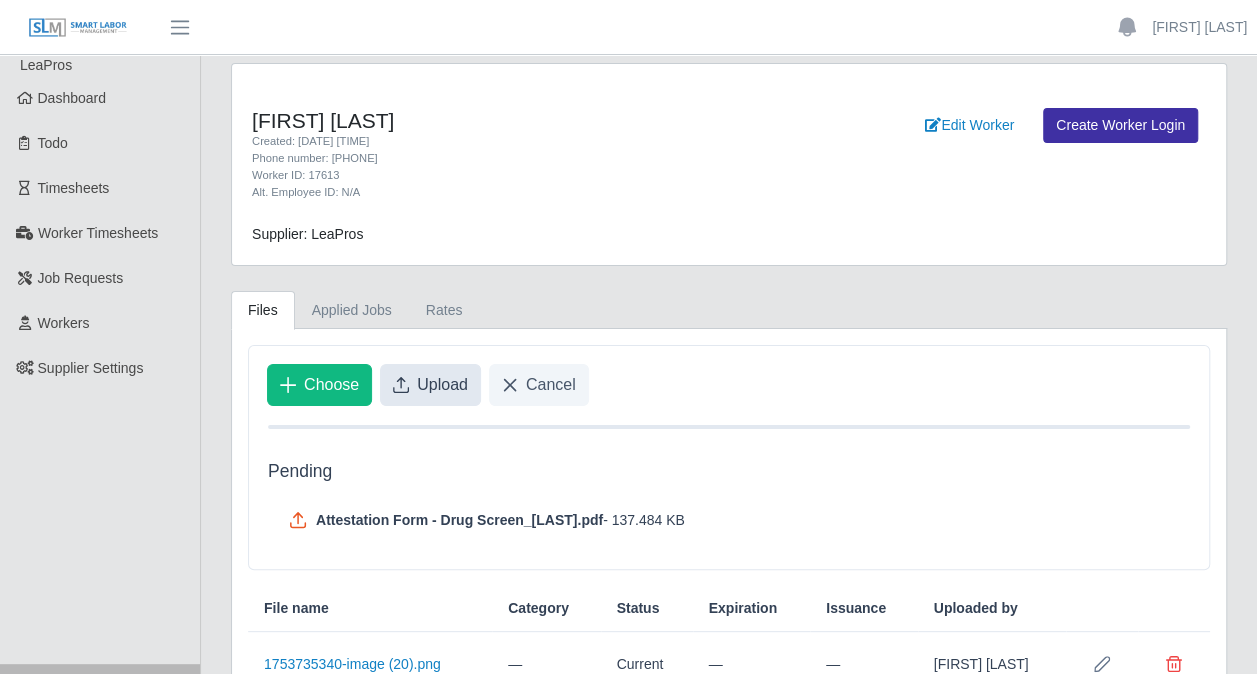 click on "Upload" 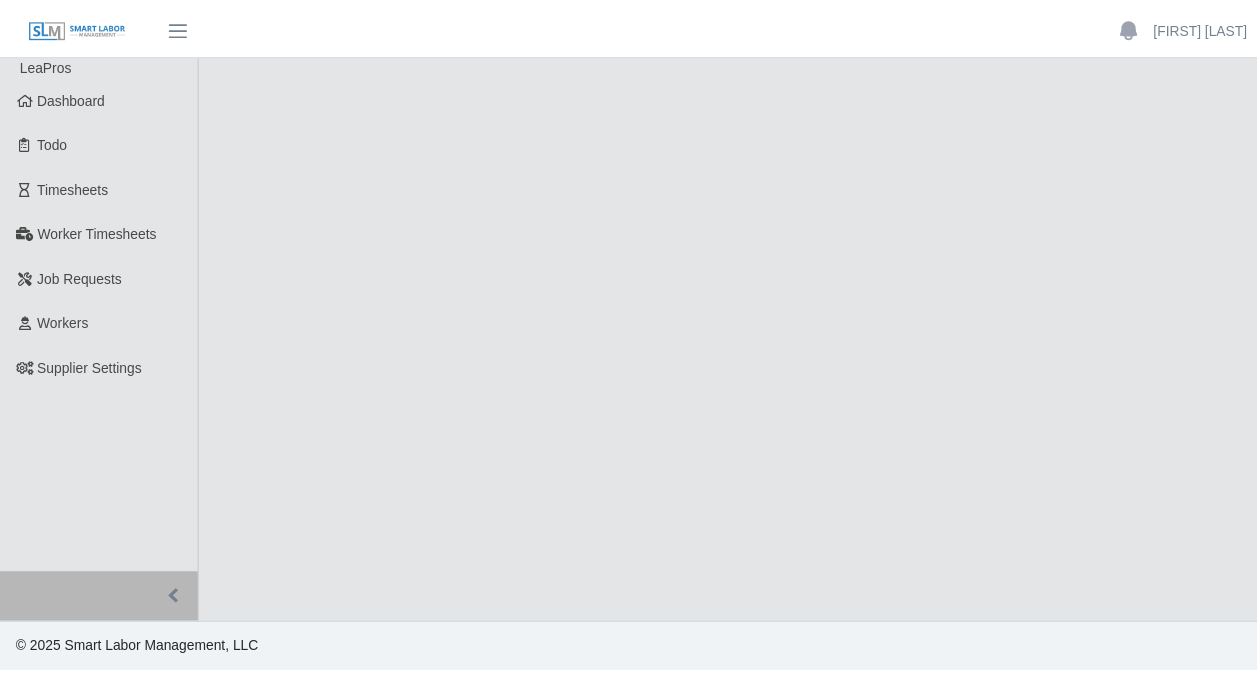 scroll, scrollTop: 0, scrollLeft: 0, axis: both 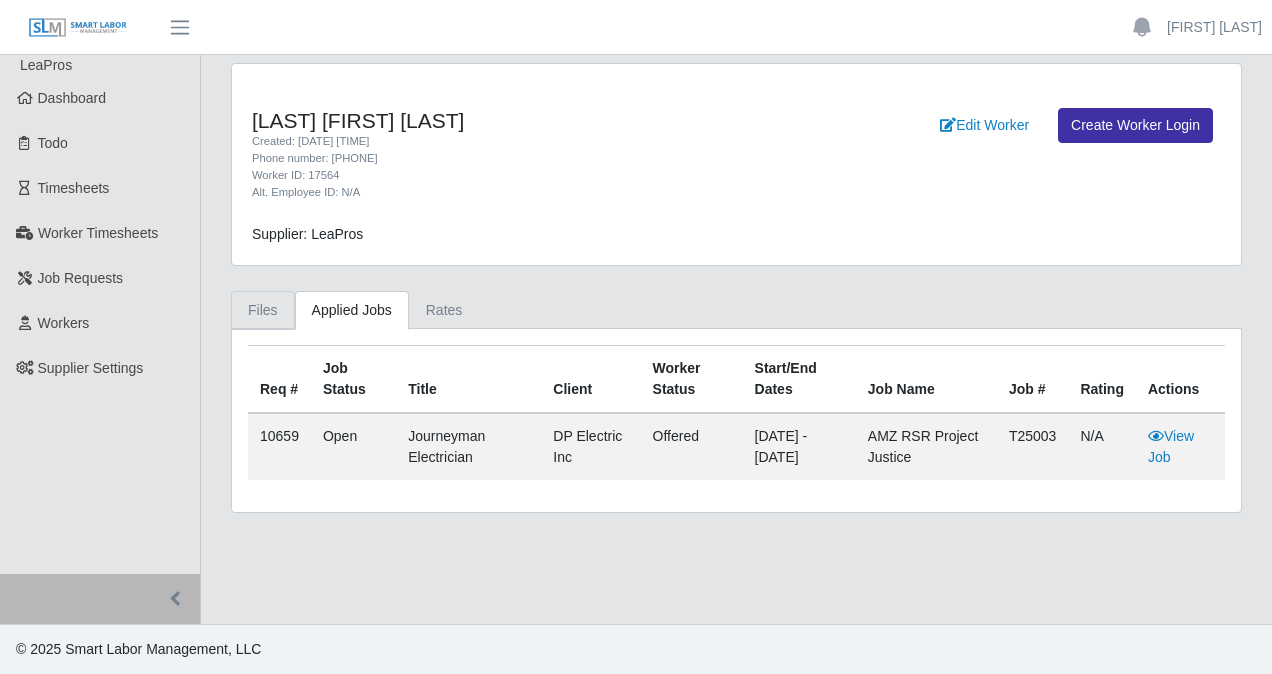 click on "Files" at bounding box center [263, 310] 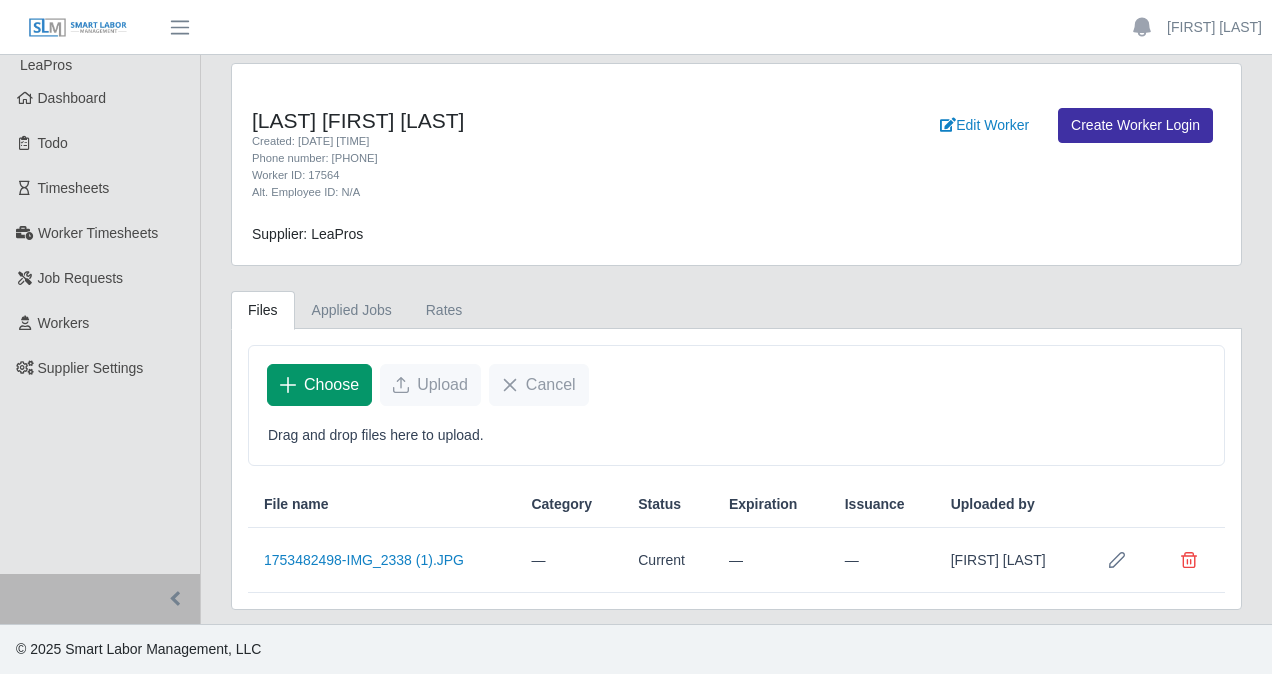 click on "Choose" 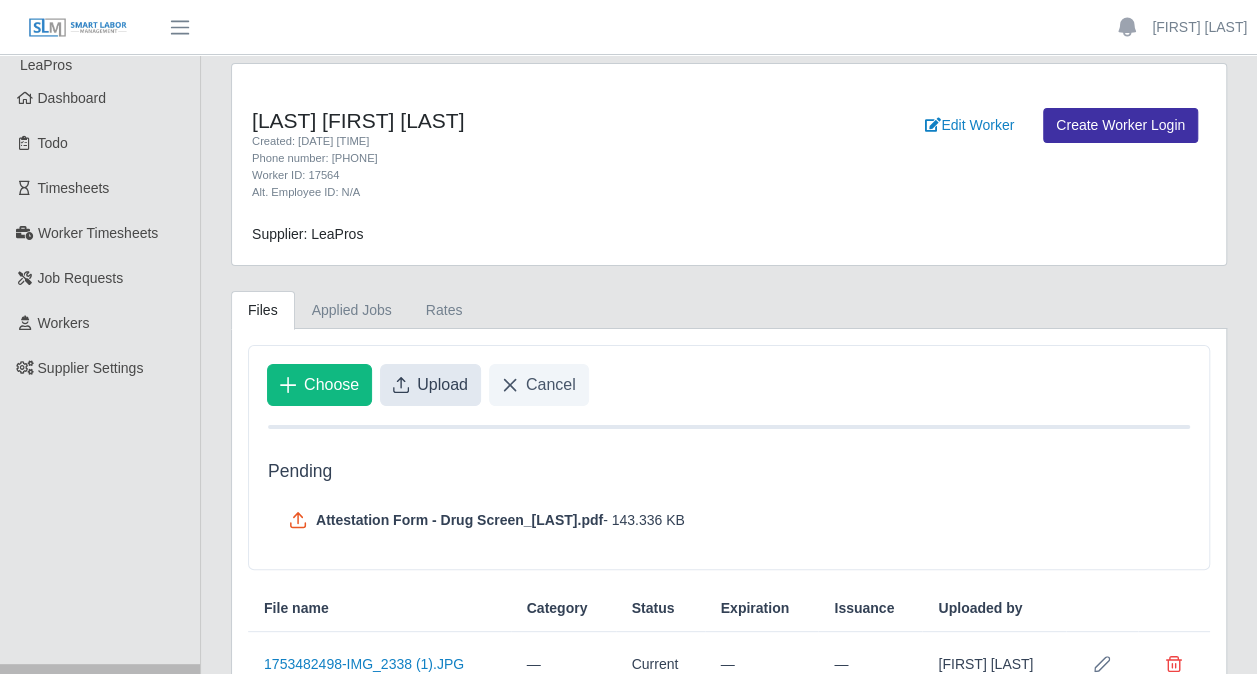 click on "Upload" 